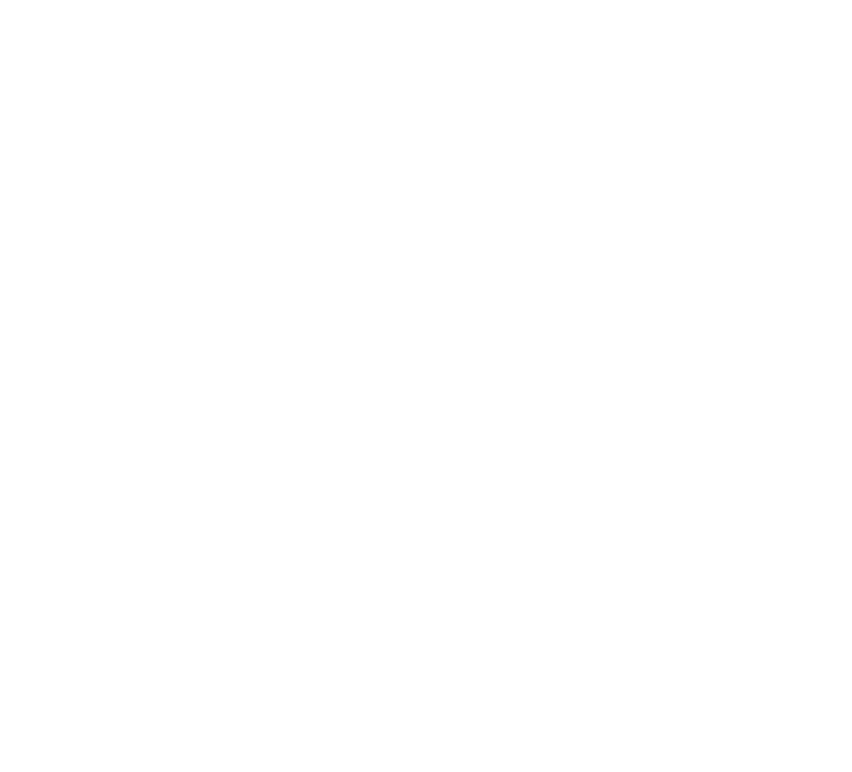 scroll, scrollTop: 0, scrollLeft: 0, axis: both 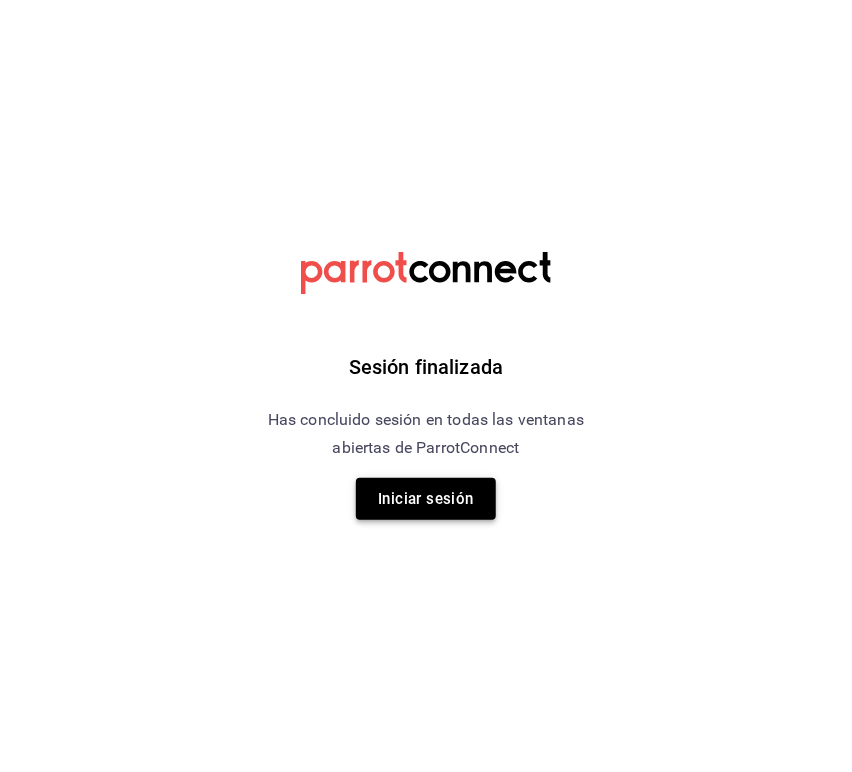 click on "Iniciar sesión" at bounding box center [426, 499] 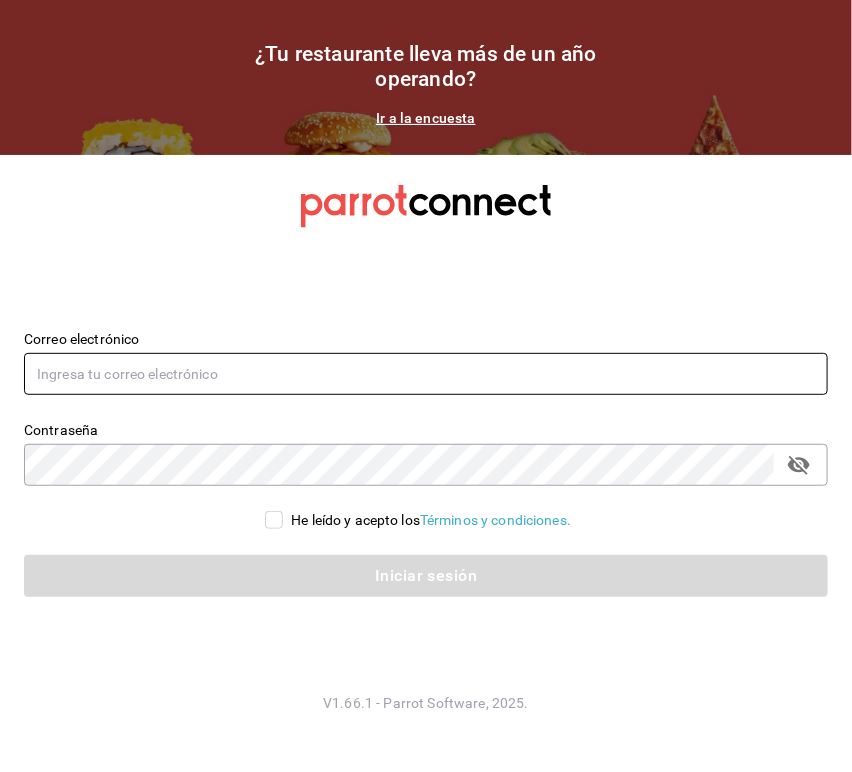 click at bounding box center (426, 374) 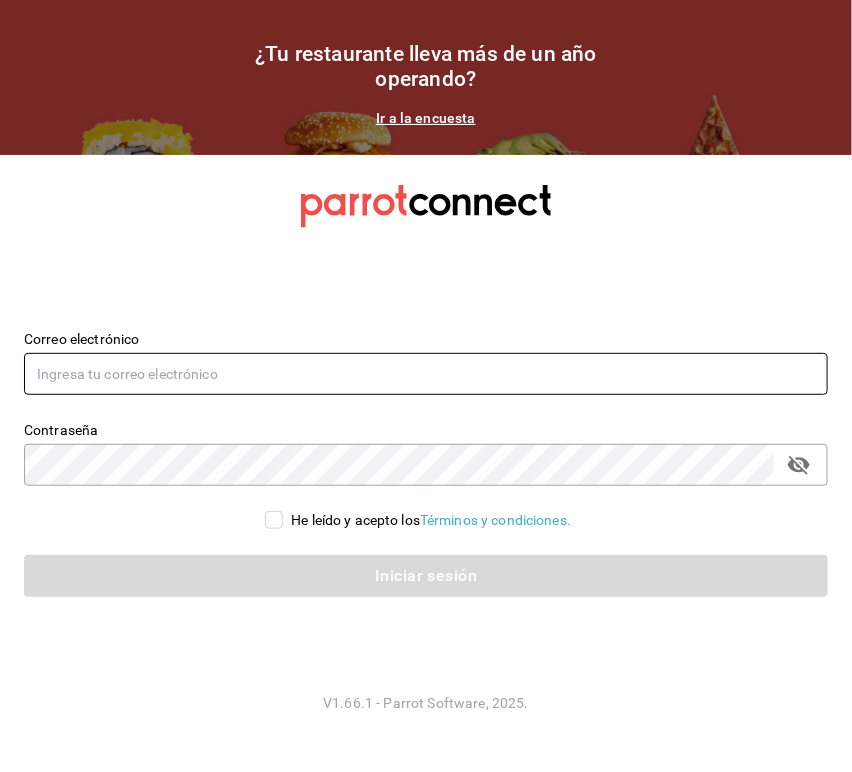 type on "restauranteflammingos.ad@gmail.com" 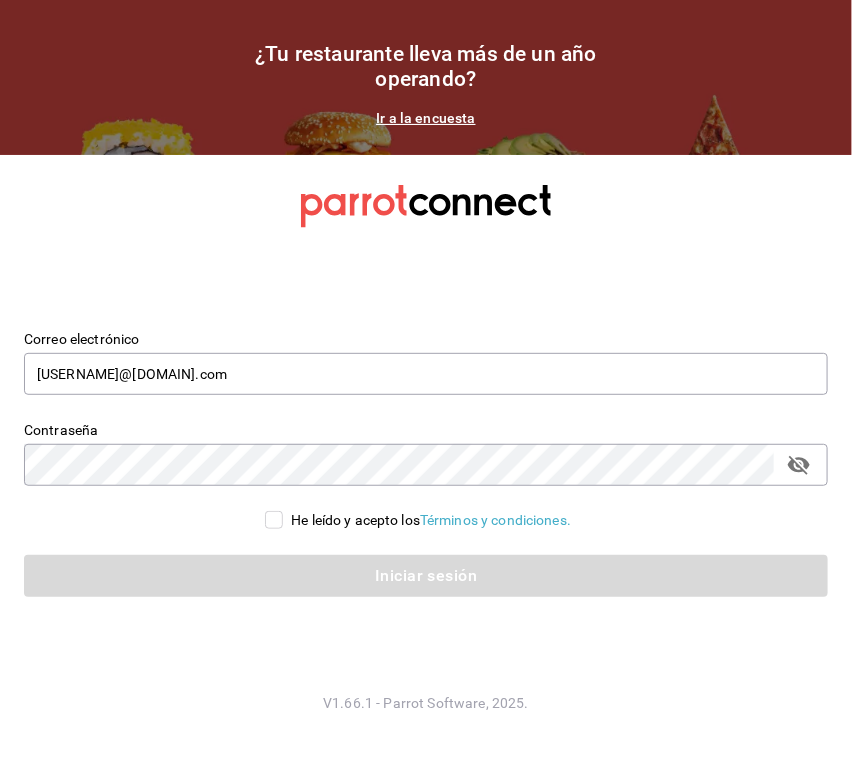 click on "He leído y acepto los  Términos y condiciones." at bounding box center [274, 520] 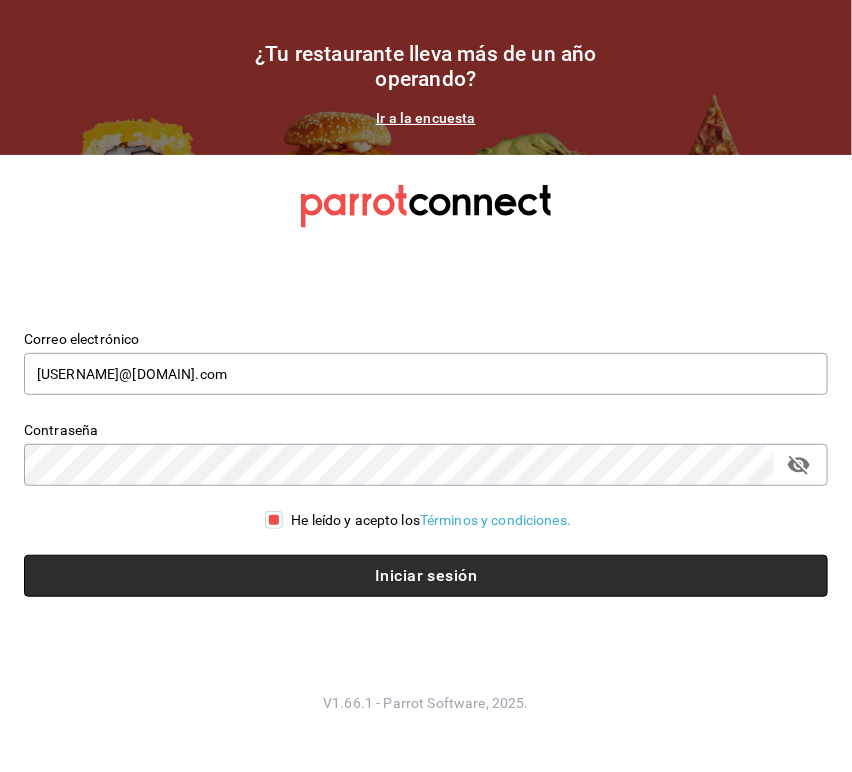 click on "Iniciar sesión" at bounding box center (426, 576) 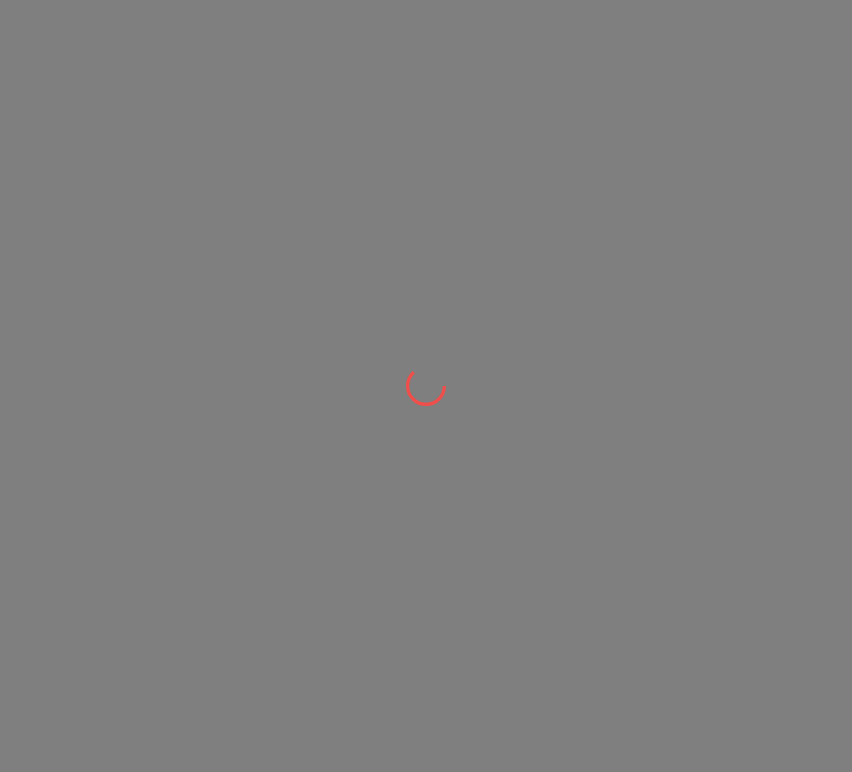 scroll, scrollTop: 0, scrollLeft: 0, axis: both 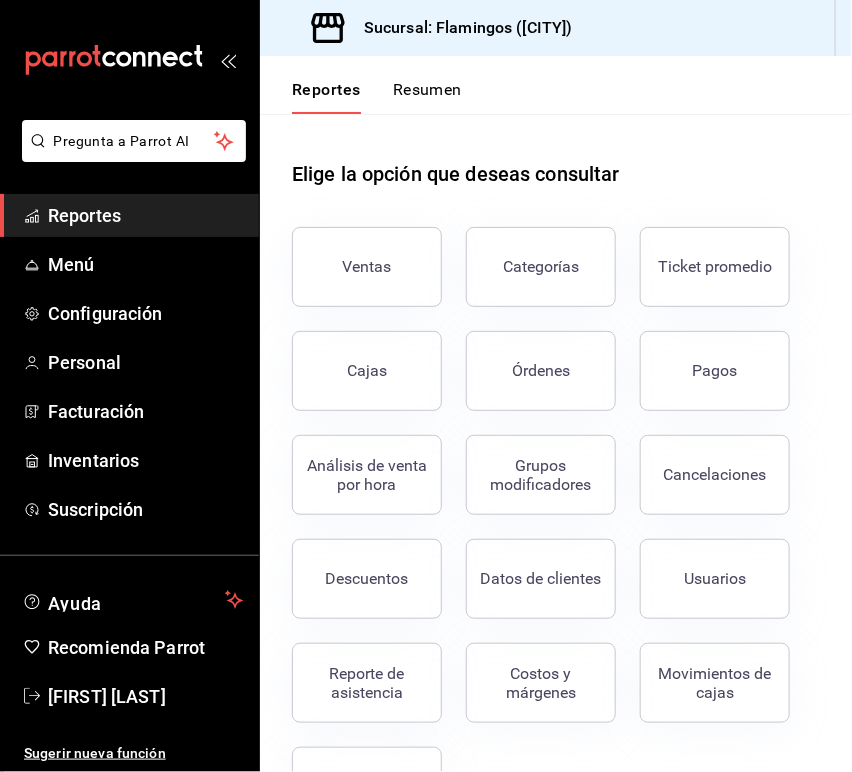 click on "Ventas" at bounding box center (367, 266) 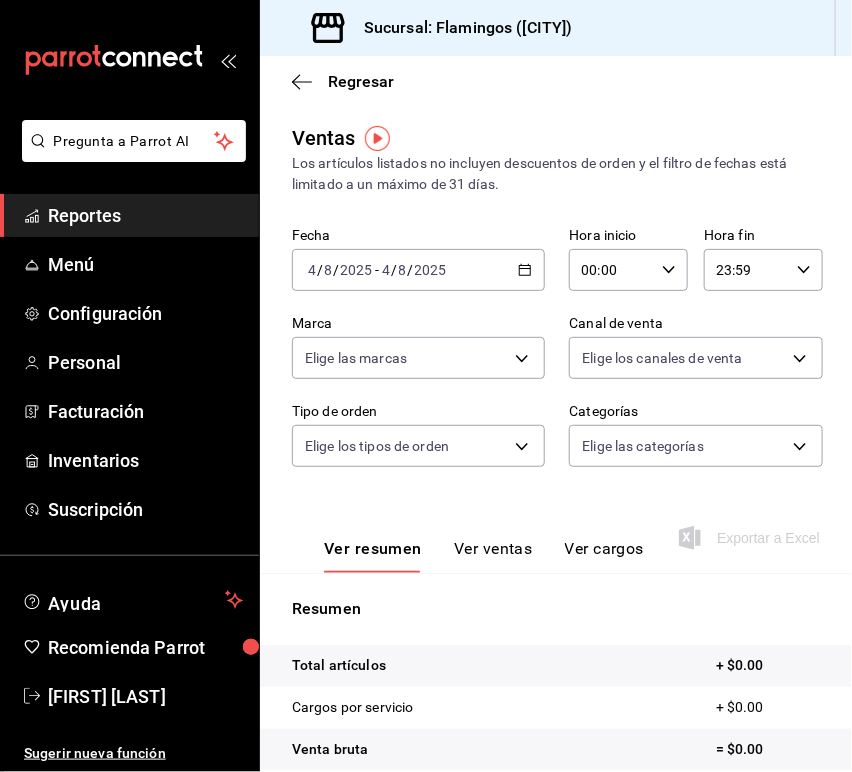click on "2025-08-04 4 / 8 / 2025 - 2025-08-04 4 / 8 / 2025" at bounding box center (418, 270) 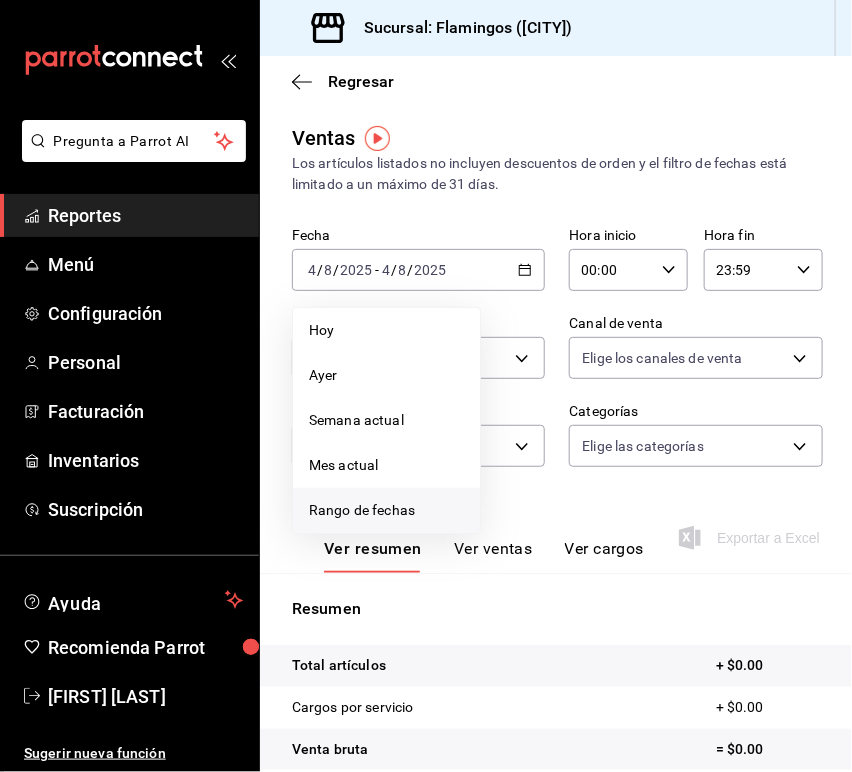 click on "Rango de fechas" at bounding box center [386, 510] 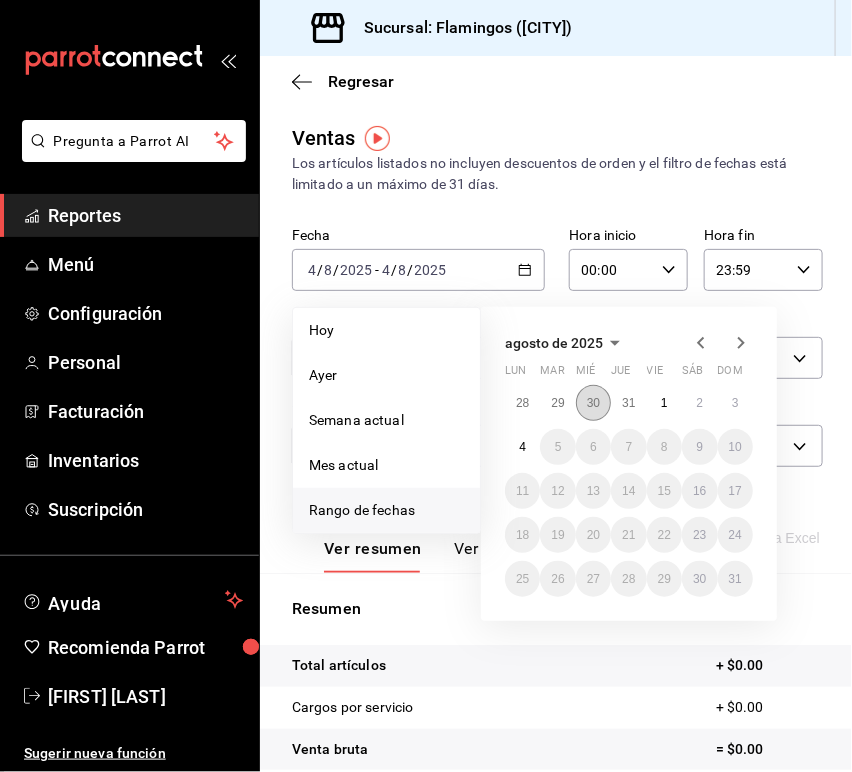click on "30" at bounding box center [593, 403] 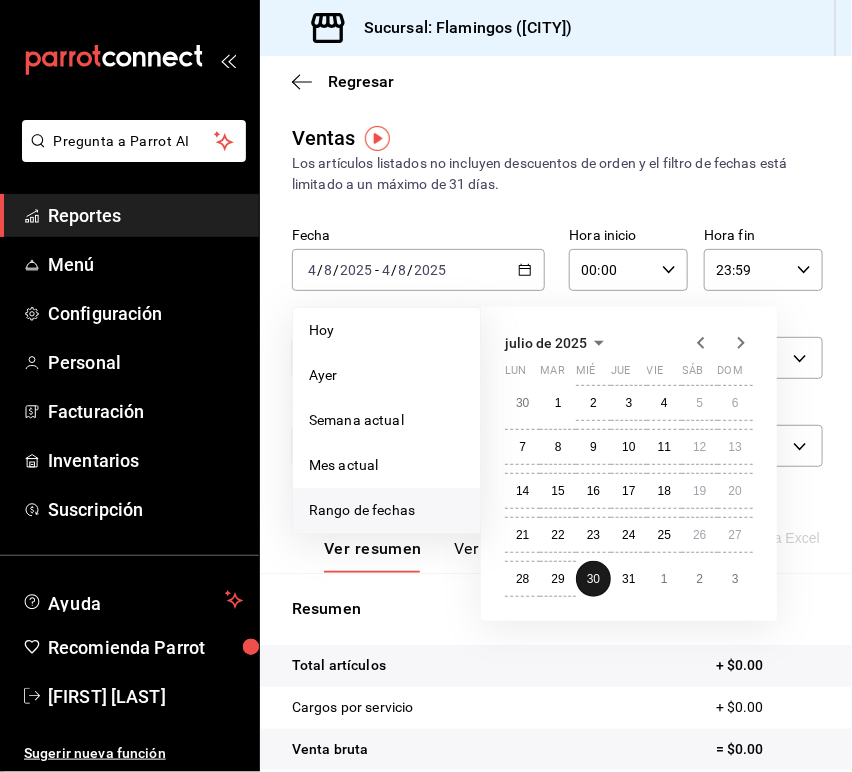 click on "2" at bounding box center [593, 403] 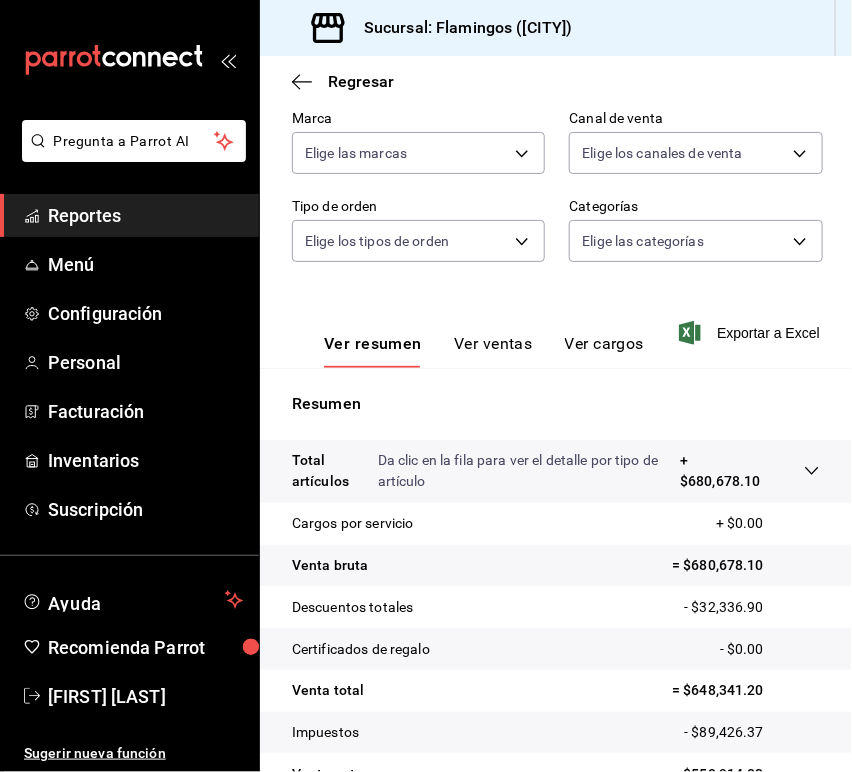 click on "Ver ventas" at bounding box center [493, 351] 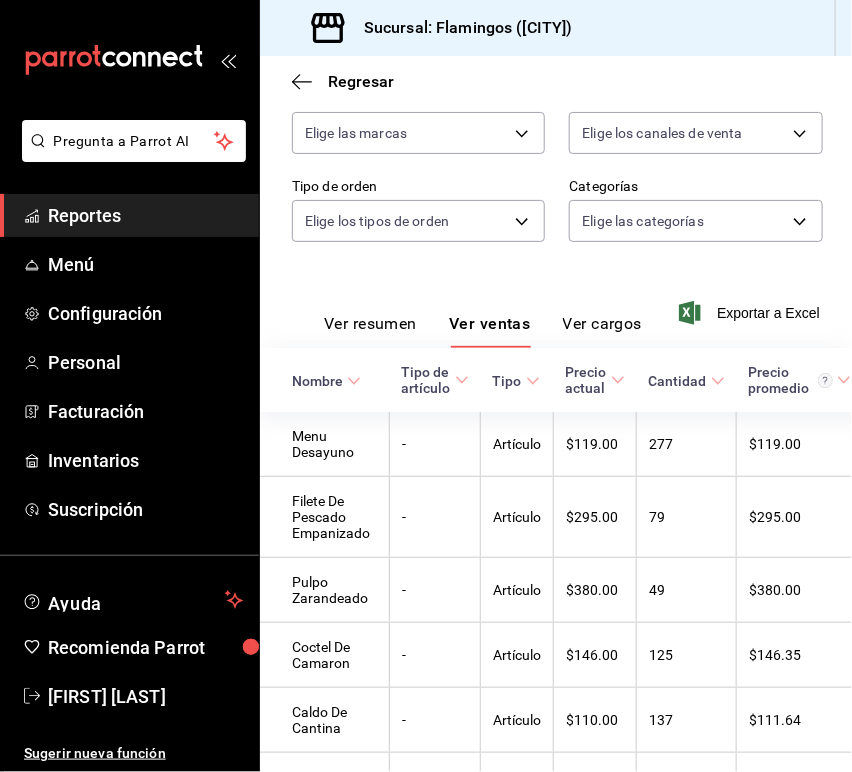 scroll, scrollTop: 94, scrollLeft: 0, axis: vertical 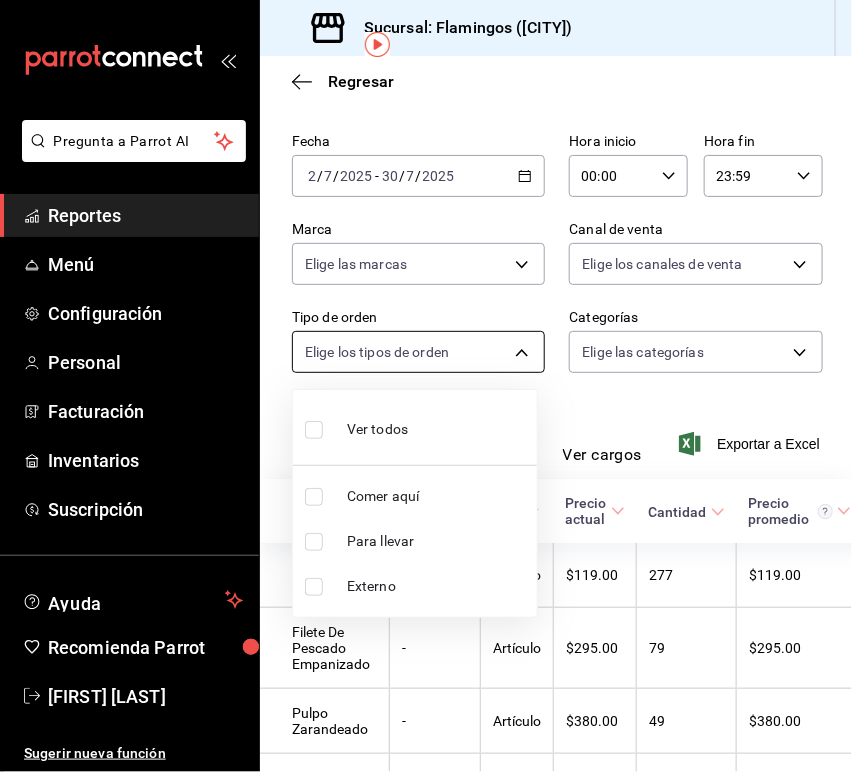 click on "Pregunta a Parrot AI Reportes   Menú   Configuración   Personal   Facturación   Inventarios   Suscripción   Ayuda Recomienda Parrot   [FIRST] [LAST]   Sugerir nueva función   Sucursal: Flamingos ([CITY]) Regresar Ventas Los artículos listados no incluyen descuentos de orden y el filtro de fechas está limitado a un máximo de 31 días. Fecha [DATE] [DATE] - [DATE] [DATE] Hora inicio 00:00 Hora inicio Hora fin 23:59 Hora fin Marca Elige las marcas Canal de venta Elige los canales de venta Tipo de orden Elige los tipos de orden Categorías Elige las categorías Ver resumen Ver ventas Ver cargos Exportar a Excel Nombre Tipo de artículo Tipo Precio actual Cantidad Precio promedio   Total artículos   Descuentos de artículo Venta total Impuestos Venta neta Menu Desayuno - Artículo $119.00 277 $119.00 $32,963.00 $0.00 $32,963.00 $4,451.42 $28,511.58 Filete De Pescado Empanizado - Artículo $295.00 79 $295.00 $23,305.00 $0.00 $23,305.00 $3,023.64 $20,281.36 Pulpo Zarandeado - Artículo -" at bounding box center [426, 386] 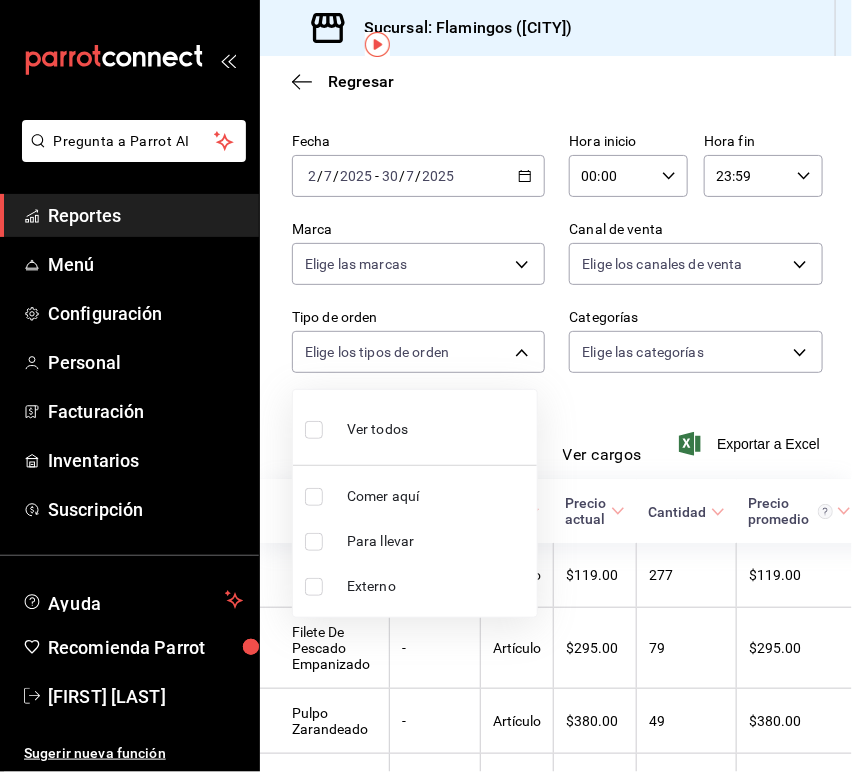 click at bounding box center [426, 386] 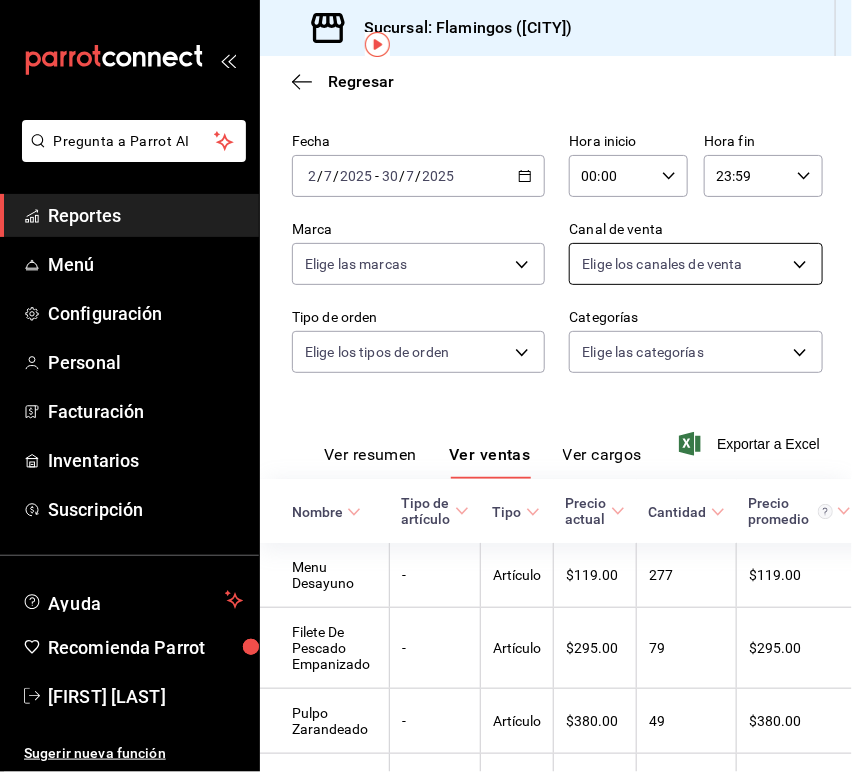 click on "Pregunta a Parrot AI Reportes   Menú   Configuración   Personal   Facturación   Inventarios   Suscripción   Ayuda Recomienda Parrot   [FIRST] [LAST]   Sugerir nueva función   Sucursal: Flamingos ([CITY]) Regresar Ventas Los artículos listados no incluyen descuentos de orden y el filtro de fechas está limitado a un máximo de 31 días. Fecha [DATE] [DATE] - [DATE] [DATE] Hora inicio 00:00 Hora inicio Hora fin 23:59 Hora fin Marca Elige las marcas Canal de venta Elige los canales de venta Tipo de orden Elige los tipos de orden Categorías Elige las categorías Ver resumen Ver ventas Ver cargos Exportar a Excel Nombre Tipo de artículo Tipo Precio actual Cantidad Precio promedio   Total artículos   Descuentos de artículo Venta total Impuestos Venta neta Menu Desayuno - Artículo $119.00 277 $119.00 $32,963.00 $0.00 $32,963.00 $4,451.42 $28,511.58 Filete De Pescado Empanizado - Artículo $295.00 79 $295.00 $23,305.00 $0.00 $23,305.00 $3,023.64 $20,281.36 Pulpo Zarandeado - Artículo -" at bounding box center [426, 386] 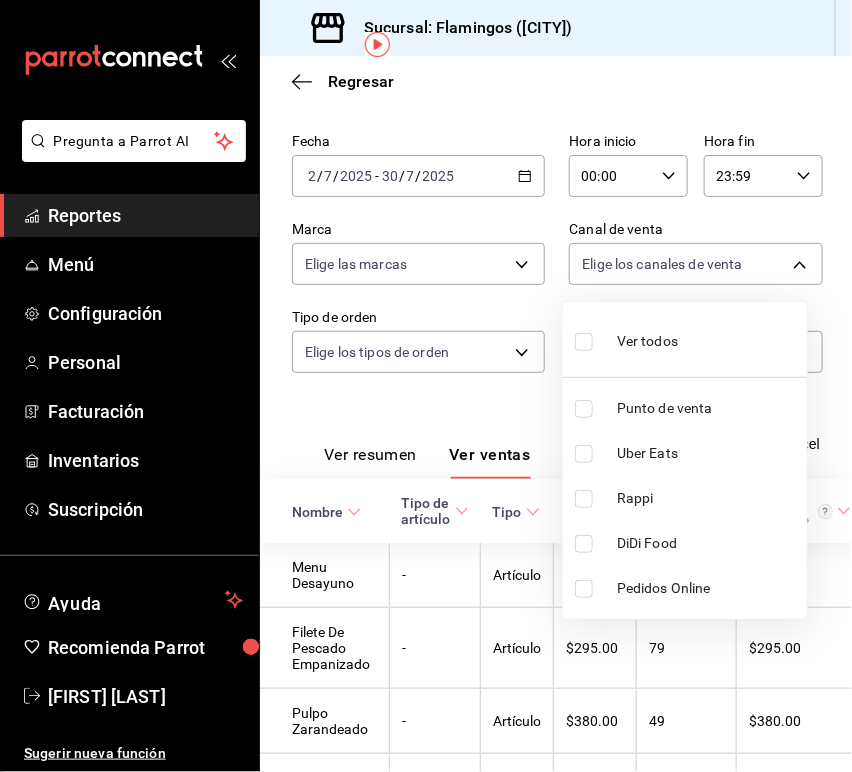 click at bounding box center [426, 386] 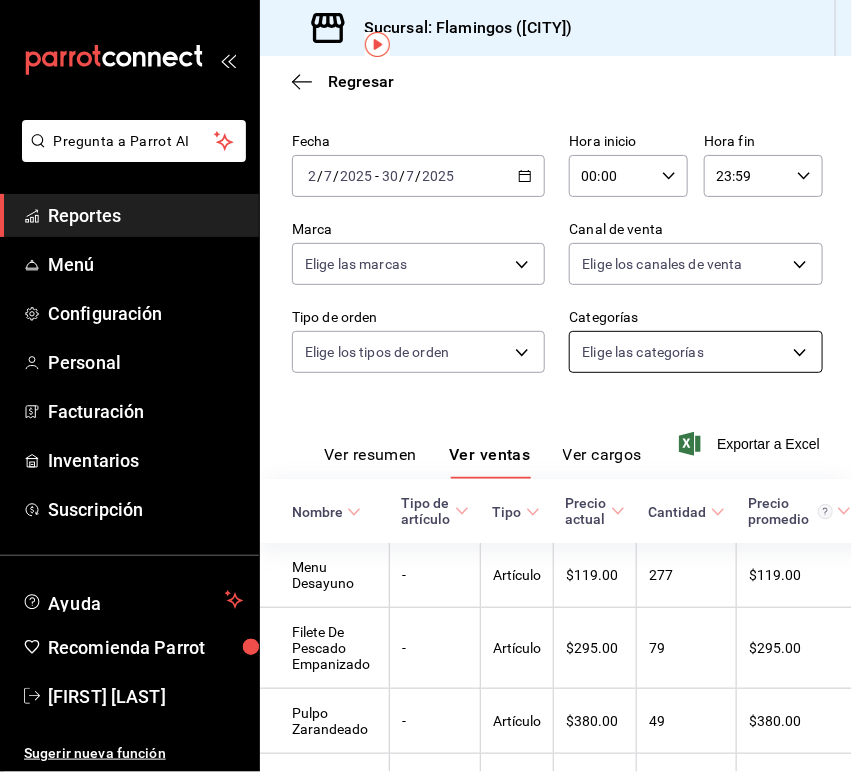 click on "Pregunta a Parrot AI Reportes   Menú   Configuración   Personal   Facturación   Inventarios   Suscripción   Ayuda Recomienda Parrot   [FIRST] [LAST]   Sugerir nueva función   Sucursal: Flamingos ([CITY]) Regresar Ventas Los artículos listados no incluyen descuentos de orden y el filtro de fechas está limitado a un máximo de 31 días. Fecha [DATE] [DATE] - [DATE] [DATE] Hora inicio 00:00 Hora inicio Hora fin 23:59 Hora fin Marca Elige las marcas Canal de venta Elige los canales de venta Tipo de orden Elige los tipos de orden Categorías Elige las categorías Ver resumen Ver ventas Ver cargos Exportar a Excel Nombre Tipo de artículo Tipo Precio actual Cantidad Precio promedio   Total artículos   Descuentos de artículo Venta total Impuestos Venta neta Menu Desayuno - Artículo $119.00 277 $119.00 $32,963.00 $0.00 $32,963.00 $4,451.42 $28,511.58 Filete De Pescado Empanizado - Artículo $295.00 79 $295.00 $23,305.00 $0.00 $23,305.00 $3,023.64 $20,281.36 Pulpo Zarandeado - Artículo -" at bounding box center (426, 386) 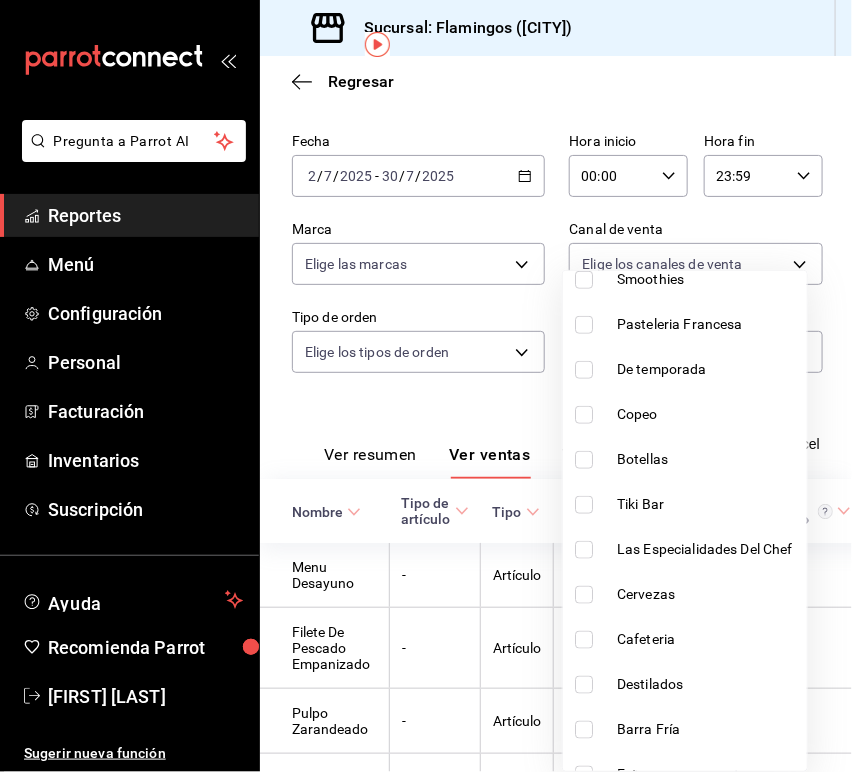 scroll, scrollTop: 555, scrollLeft: 0, axis: vertical 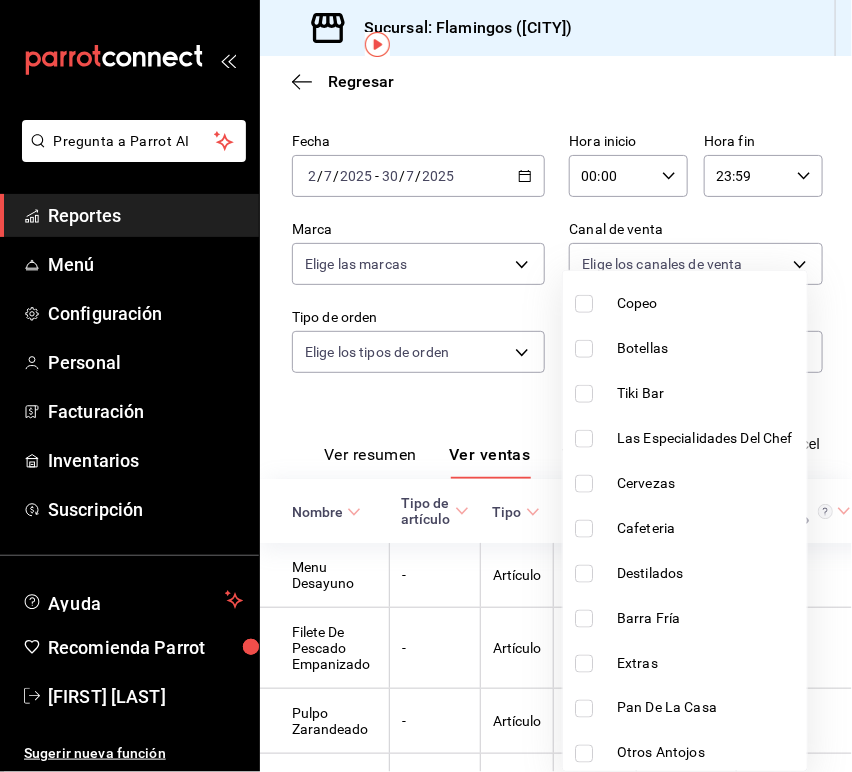 click at bounding box center [584, 484] 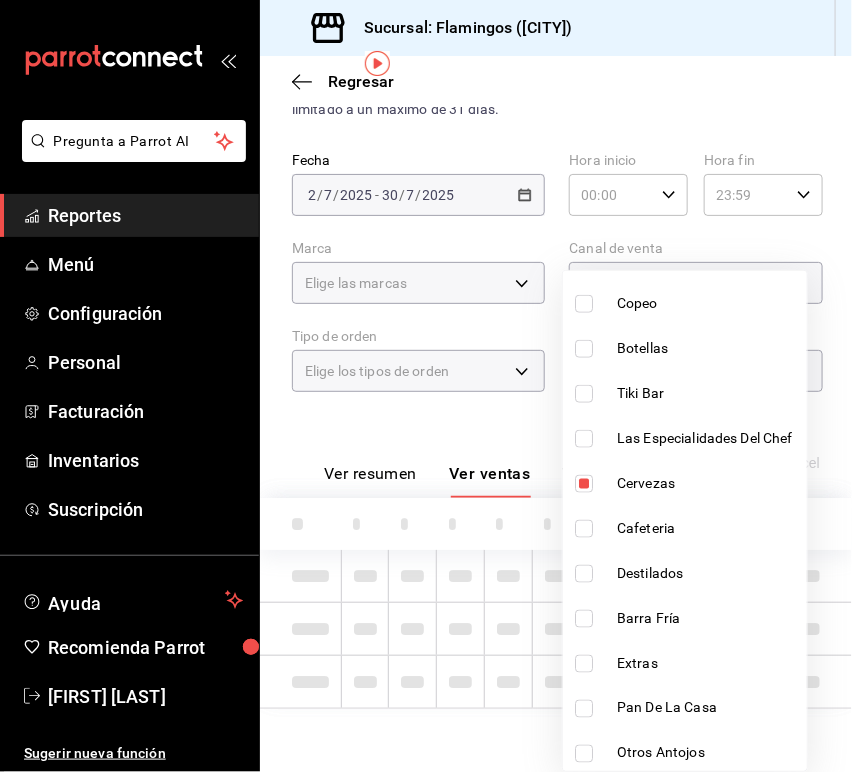 scroll, scrollTop: 94, scrollLeft: 0, axis: vertical 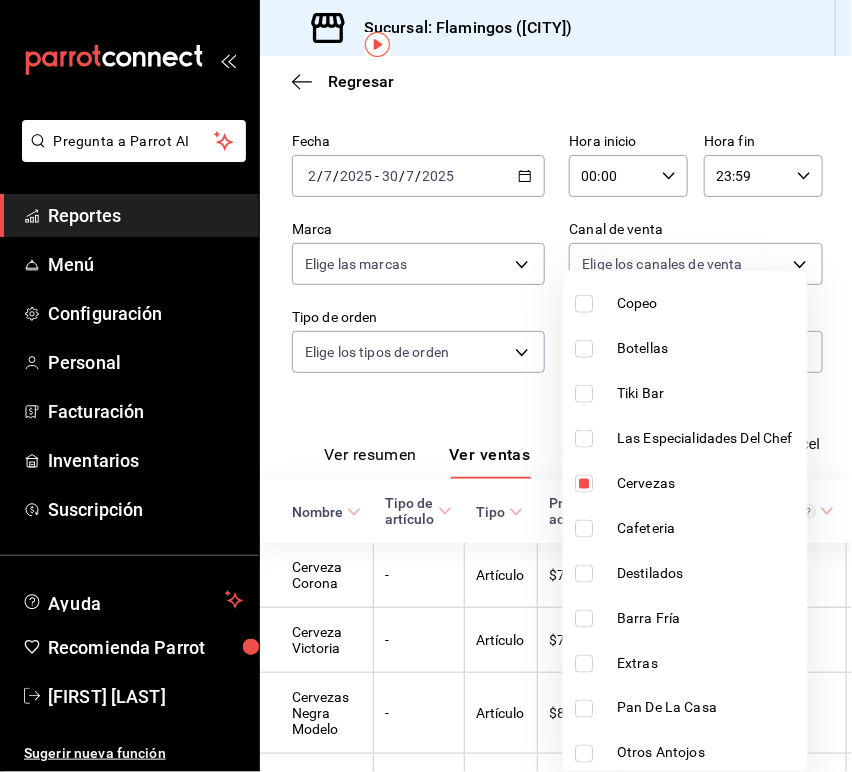click at bounding box center [426, 386] 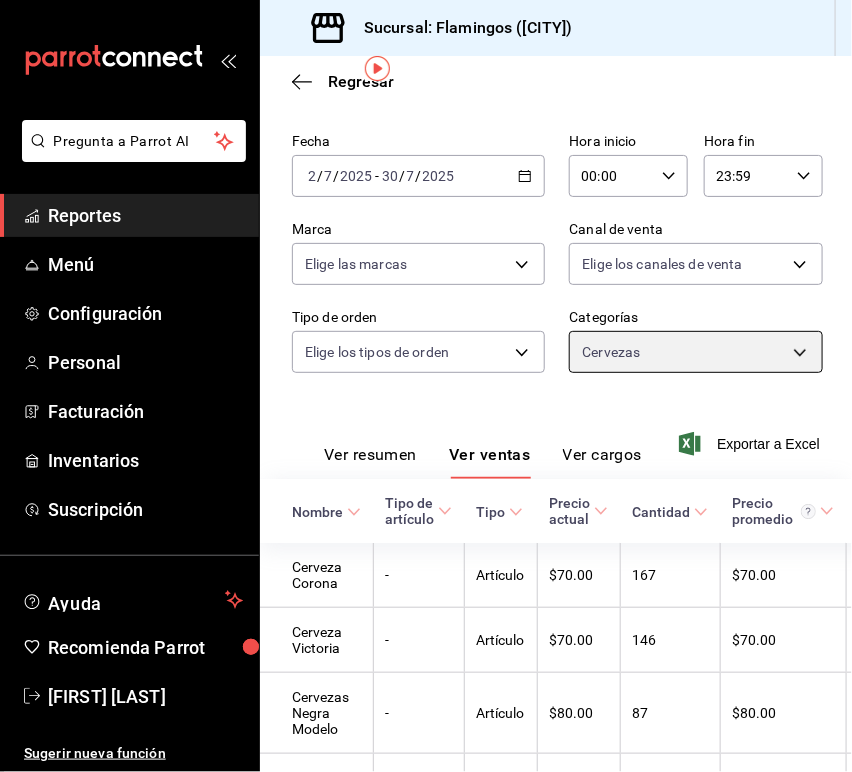 scroll, scrollTop: 0, scrollLeft: 0, axis: both 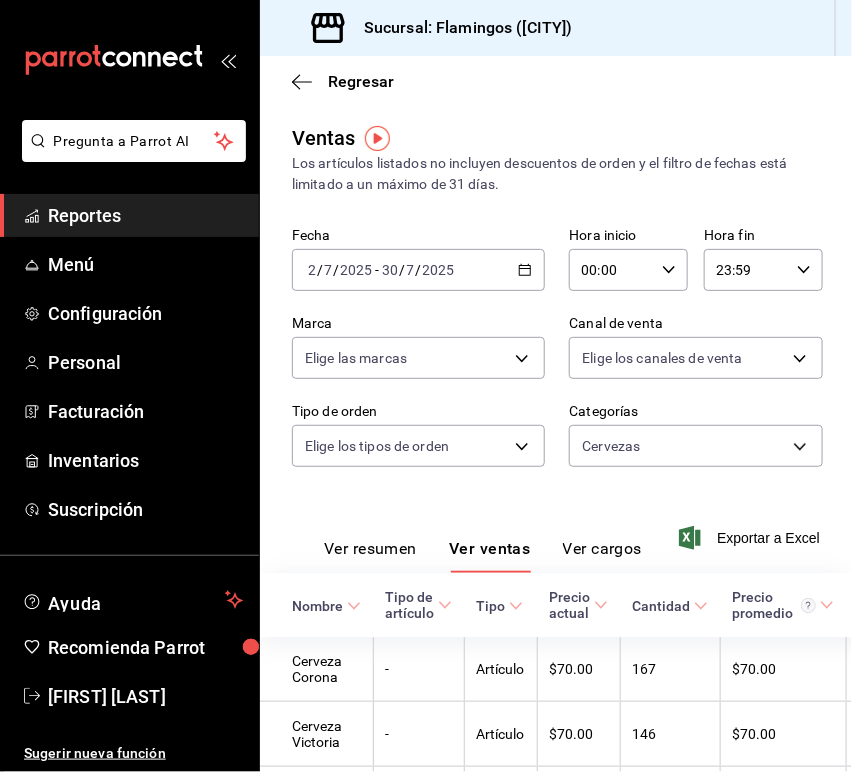 click on "[DATE] [DATE] - [DATE] [DATE]" at bounding box center (418, 270) 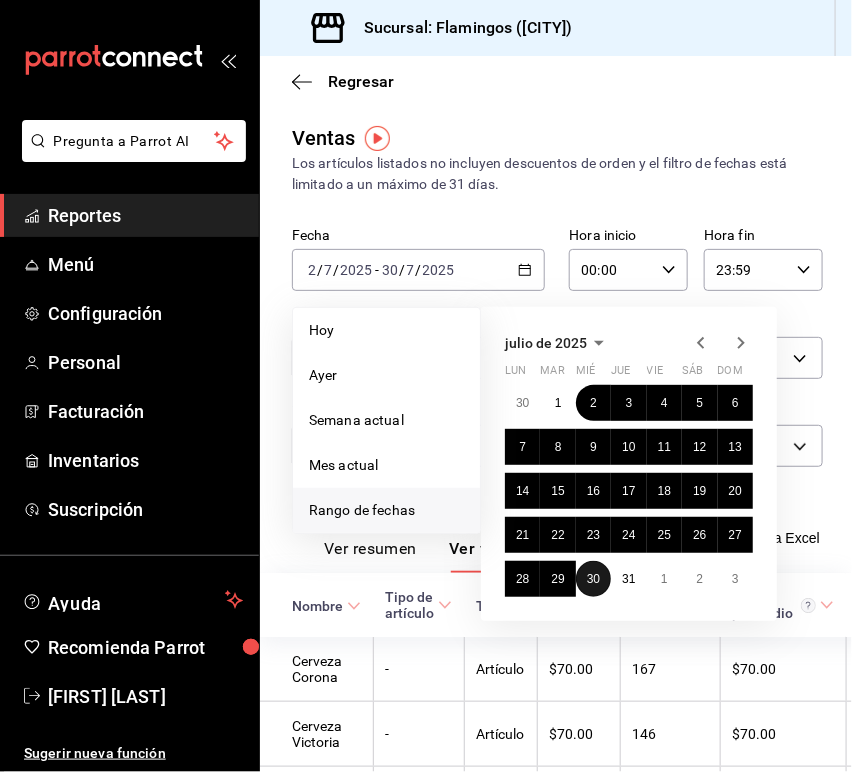click on "30" at bounding box center [593, 579] 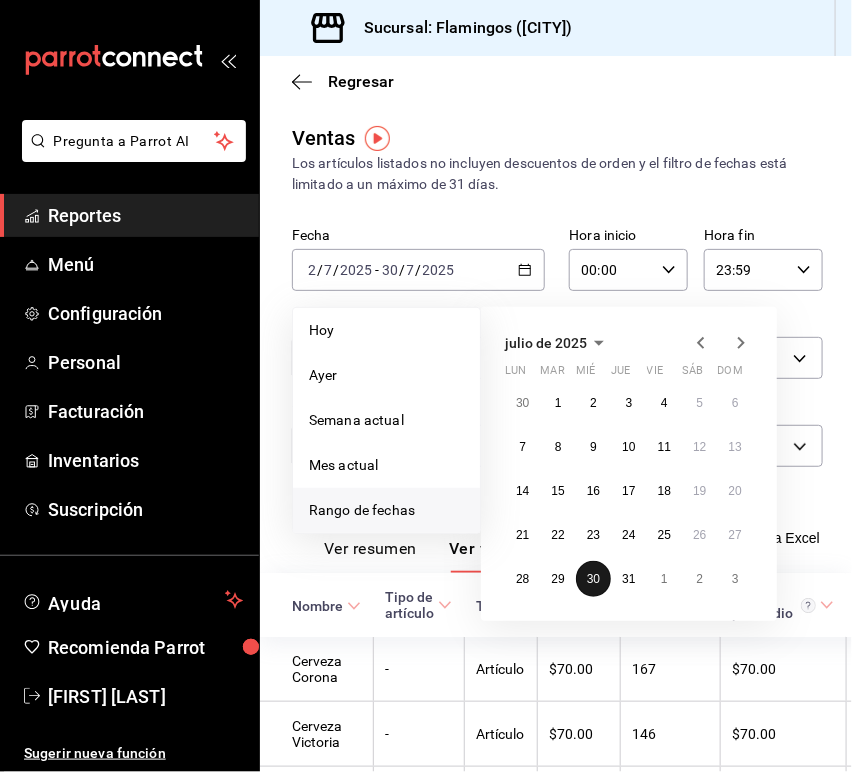 click on "30" at bounding box center [593, 579] 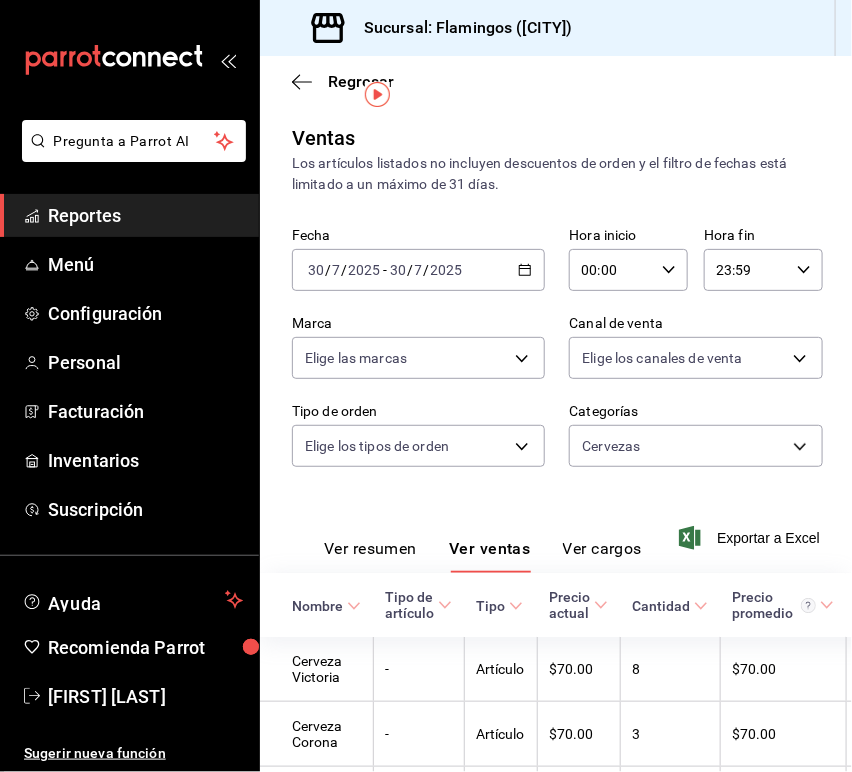 scroll, scrollTop: 111, scrollLeft: 0, axis: vertical 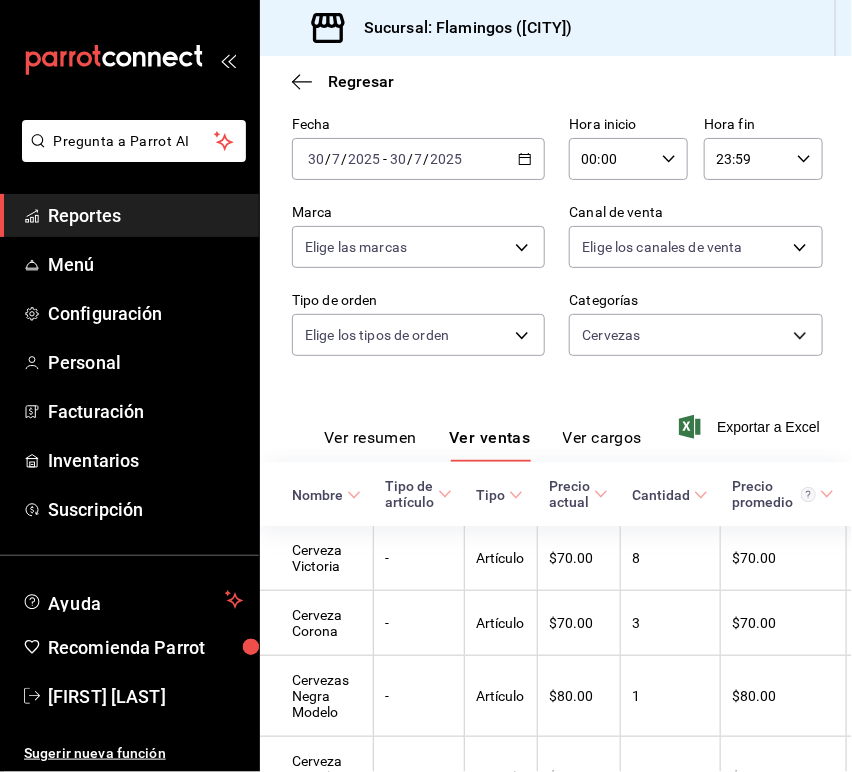 click 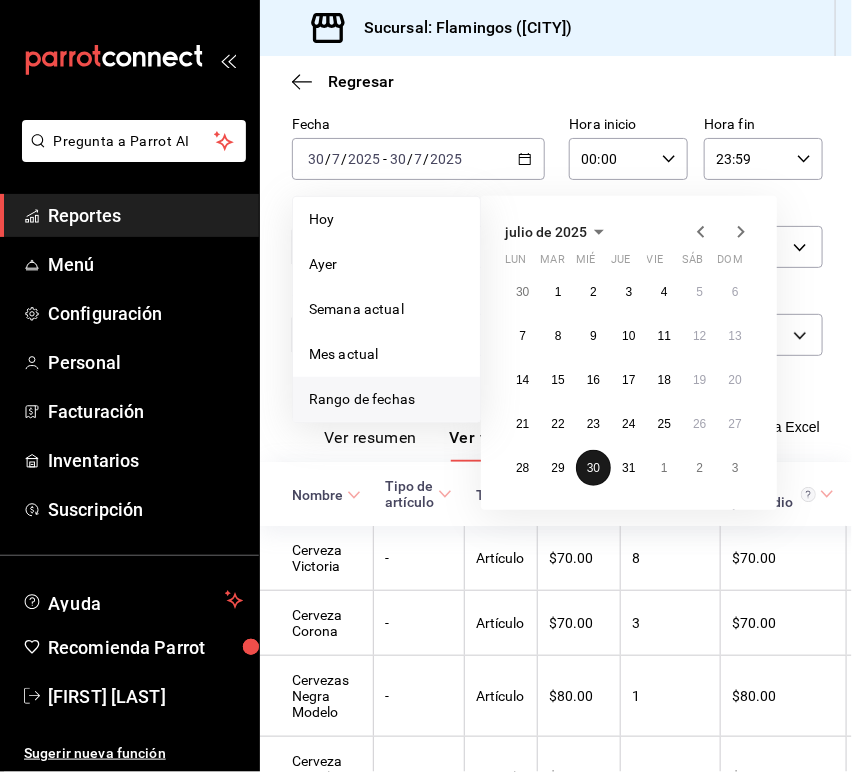click on "30" at bounding box center [593, 468] 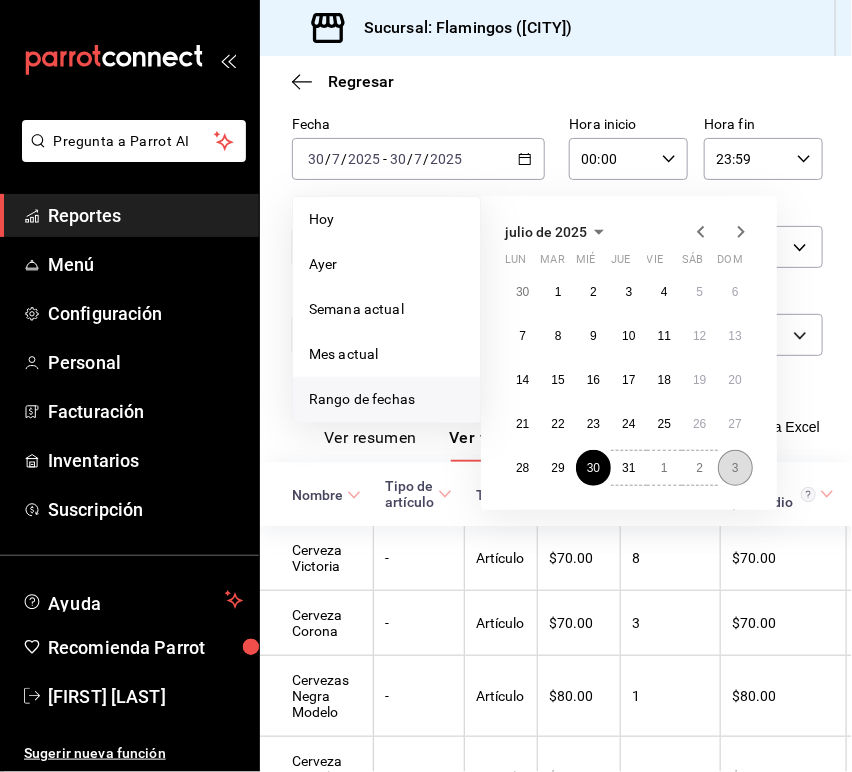 click on "3" at bounding box center (735, 468) 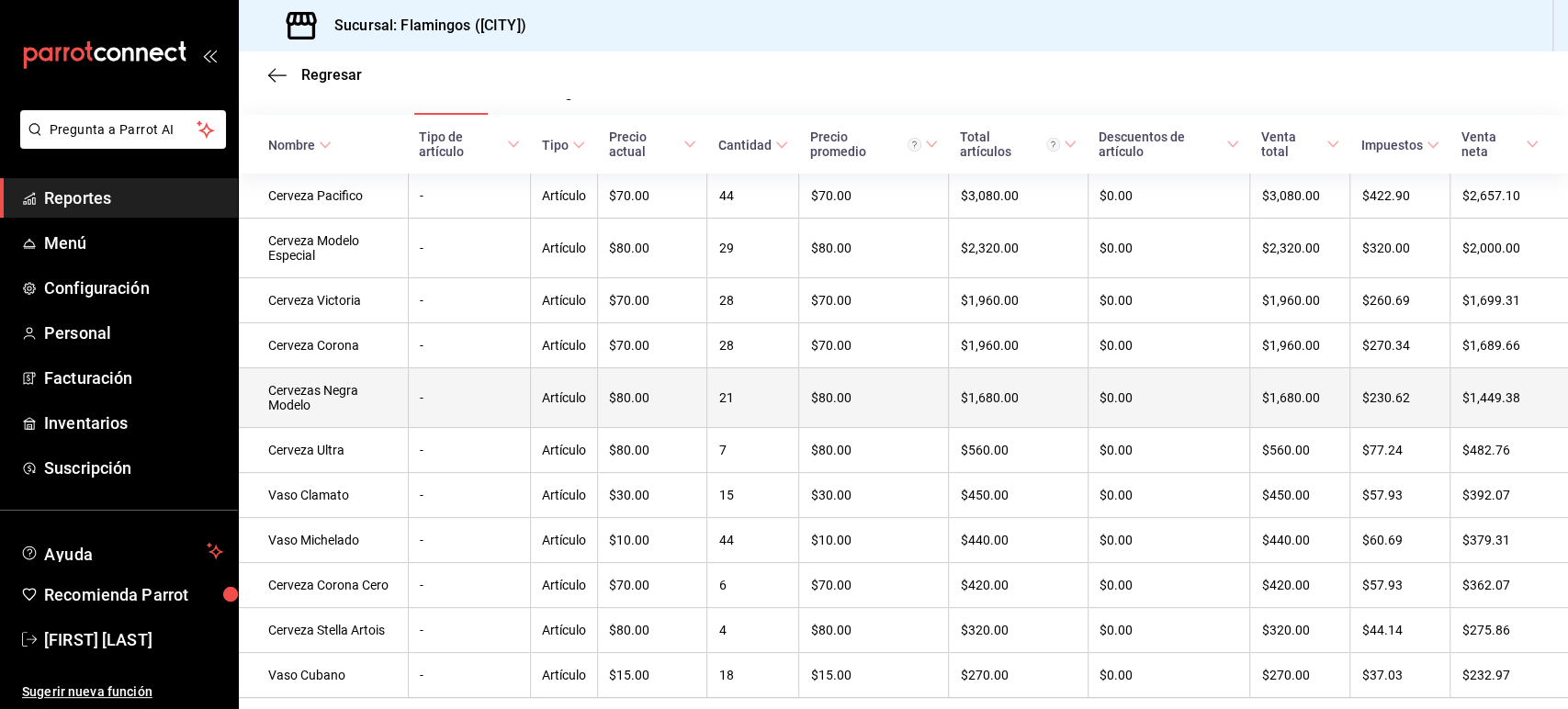 scroll, scrollTop: 276, scrollLeft: 0, axis: vertical 